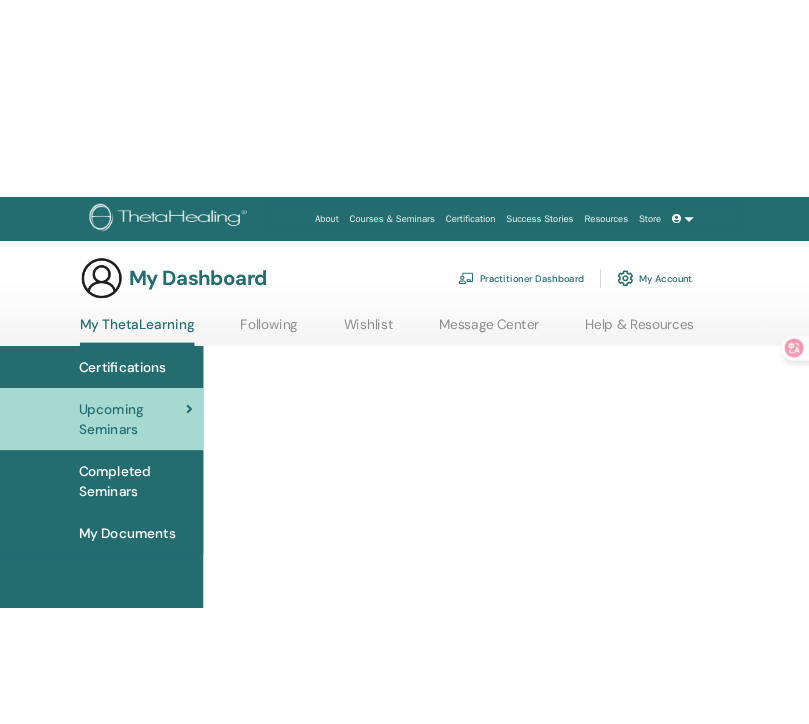 scroll, scrollTop: 0, scrollLeft: 0, axis: both 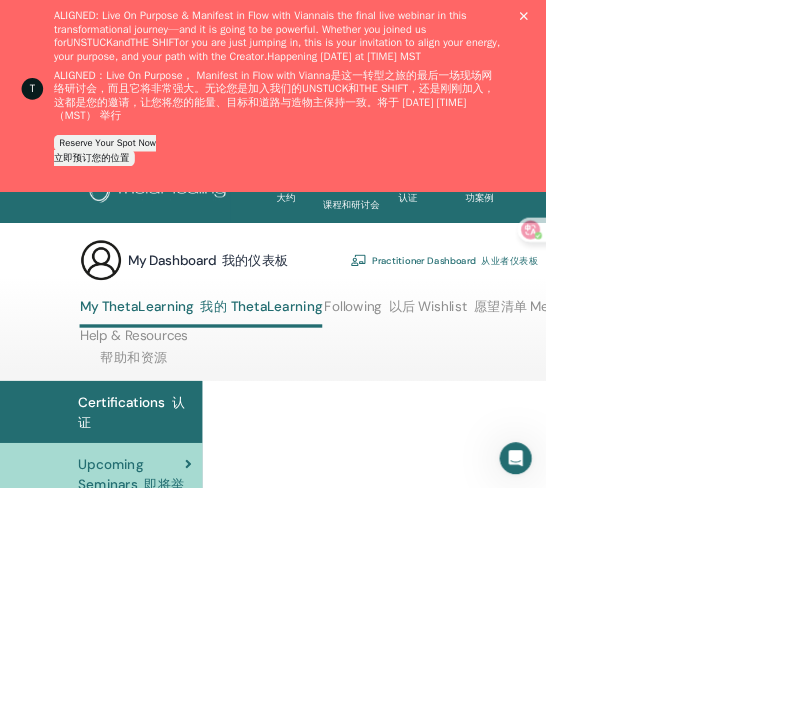click 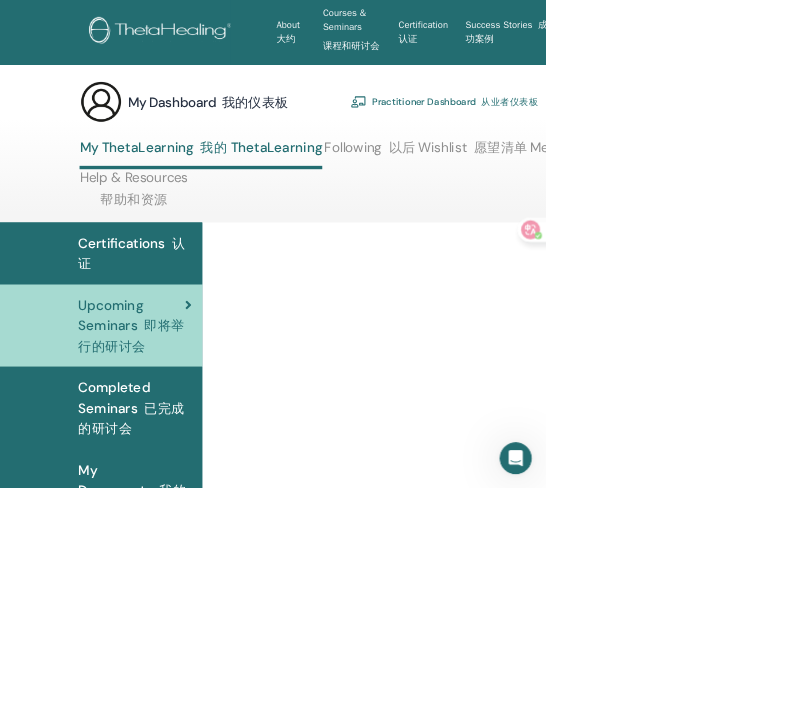 scroll, scrollTop: 0, scrollLeft: 0, axis: both 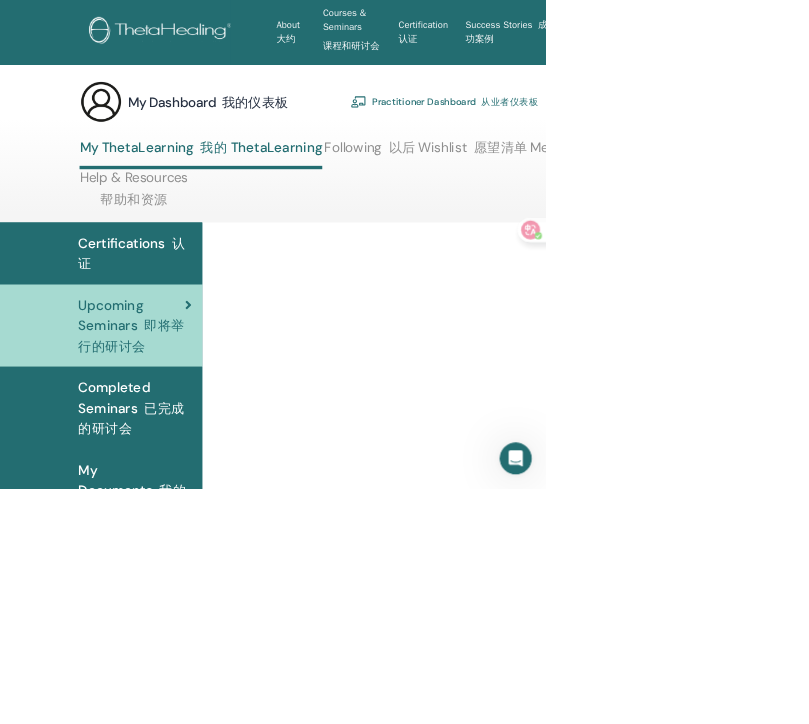 click at bounding box center [150, 151] 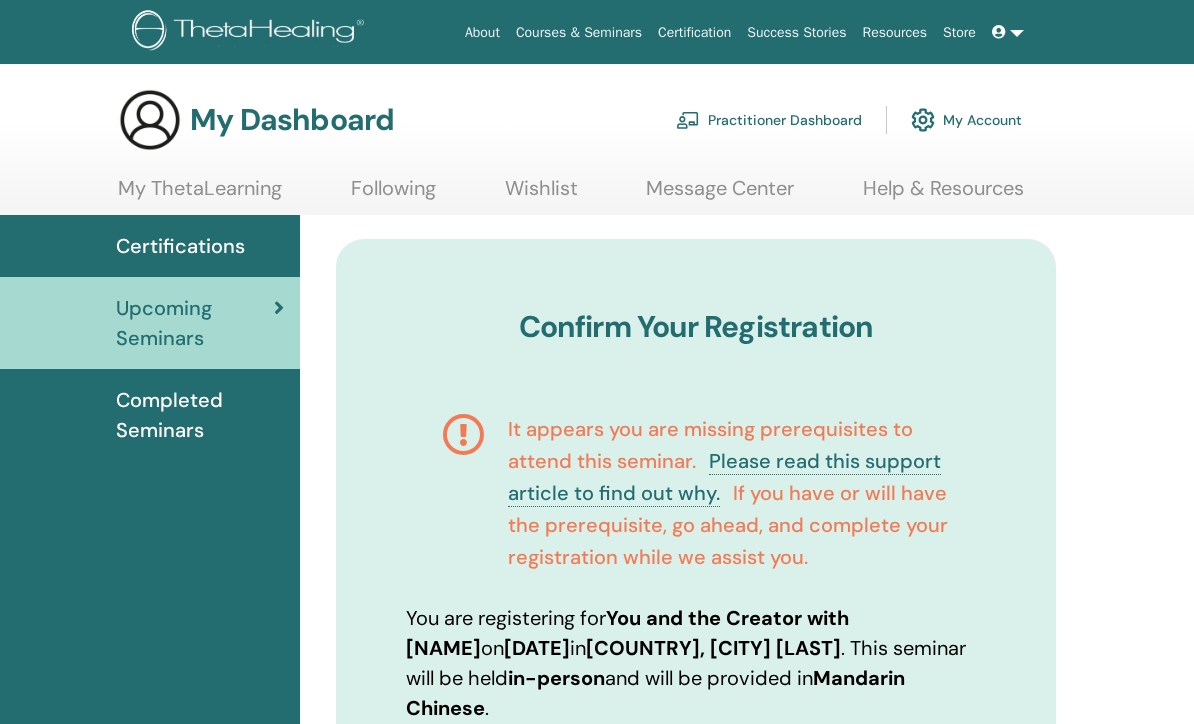 scroll, scrollTop: 0, scrollLeft: 0, axis: both 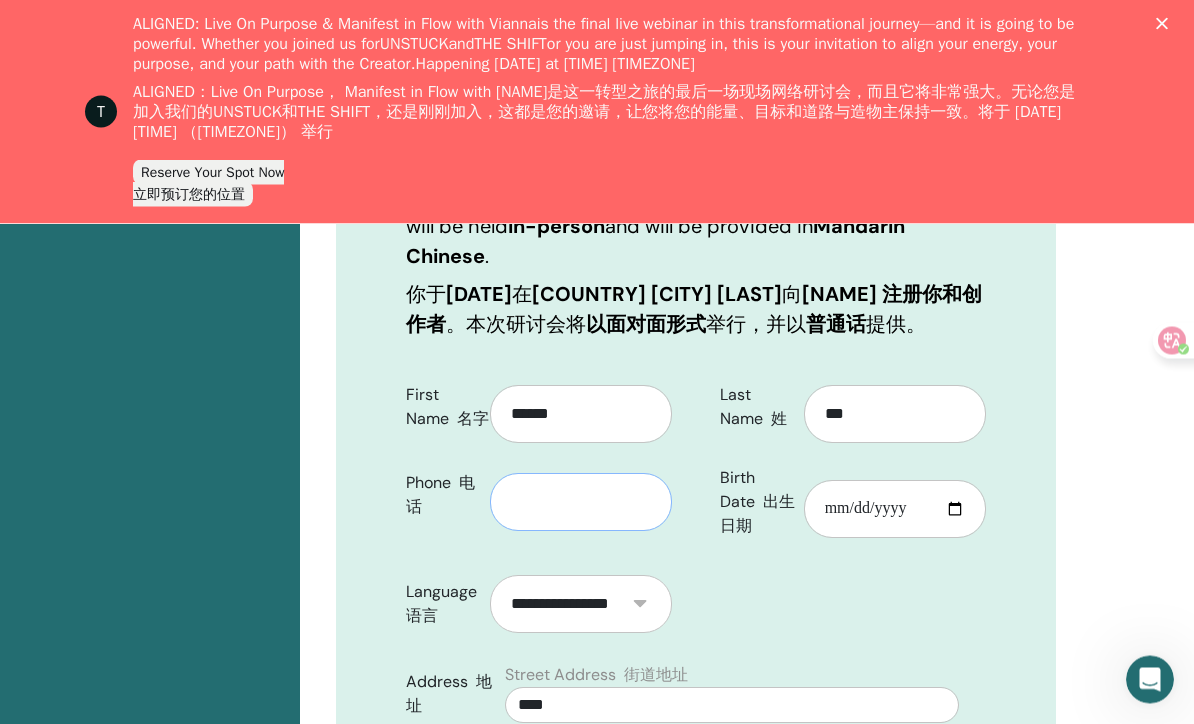 click at bounding box center [581, 503] 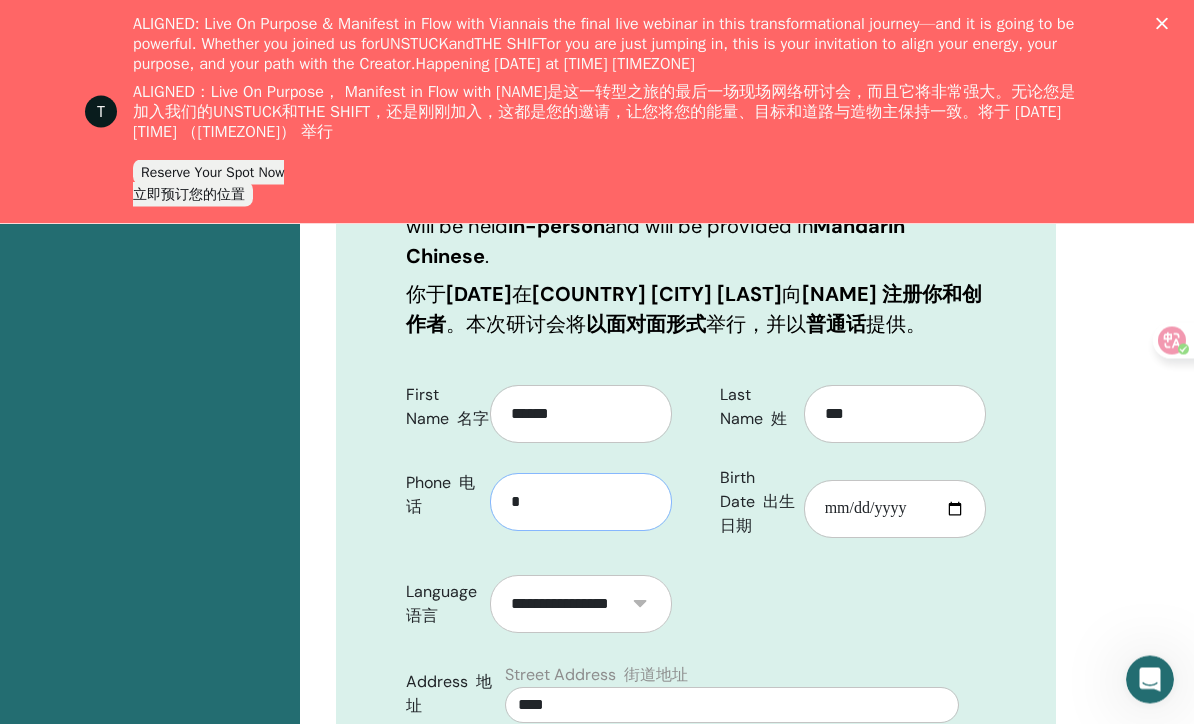 scroll, scrollTop: 1102, scrollLeft: 0, axis: vertical 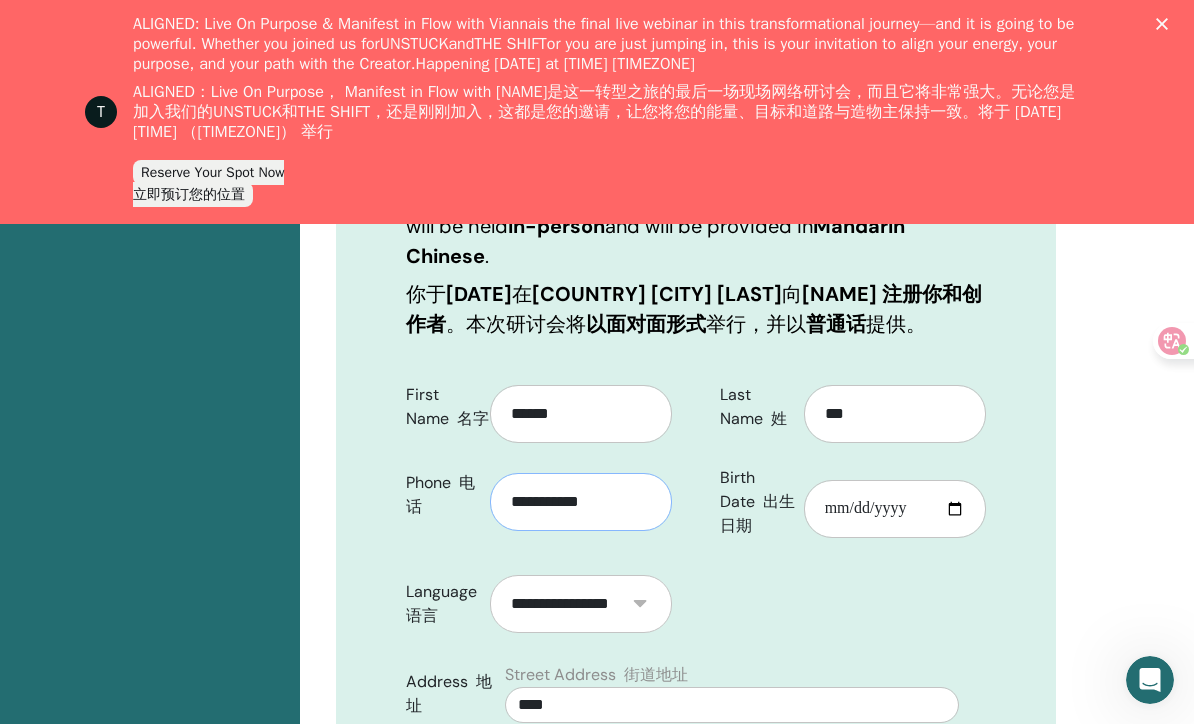 type on "**********" 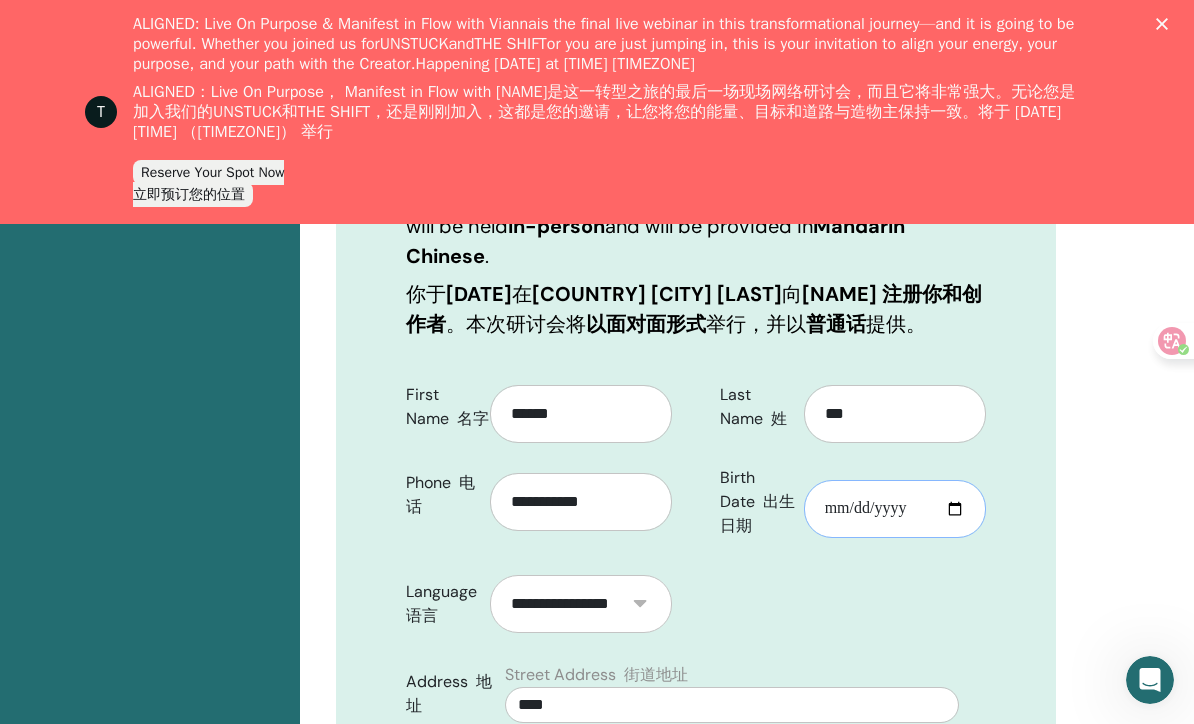 click on "Birth Date    出生日期" at bounding box center [895, 509] 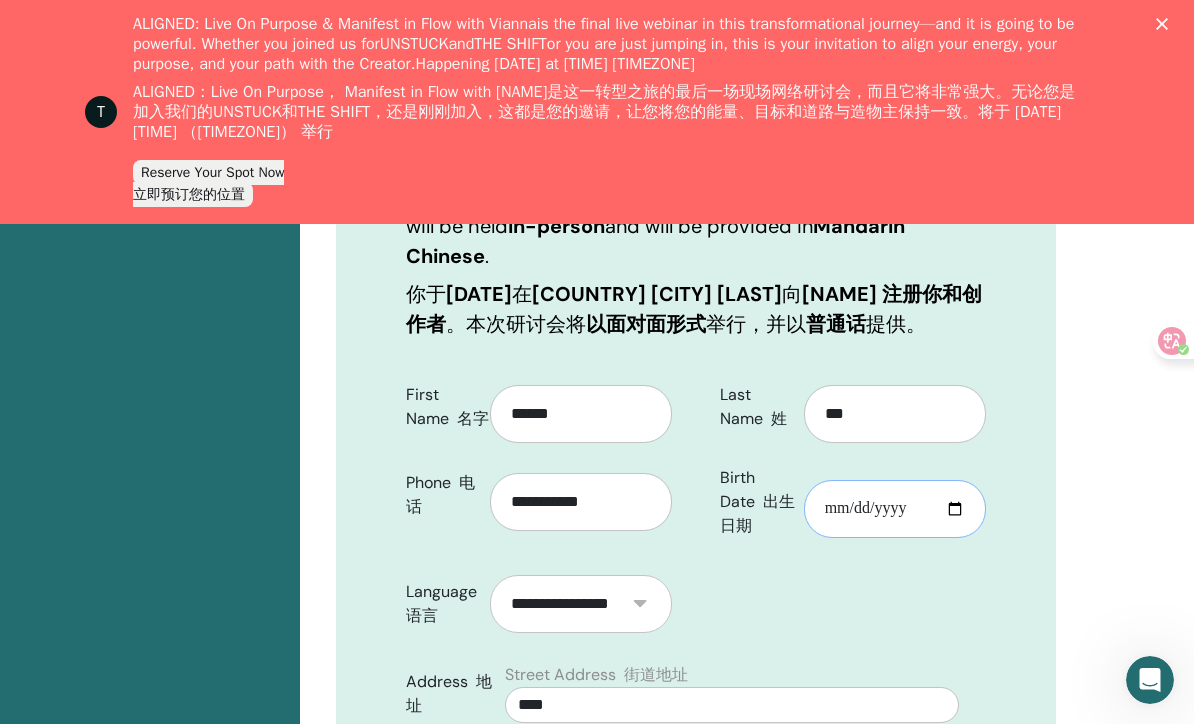 click on "**********" at bounding box center [895, 509] 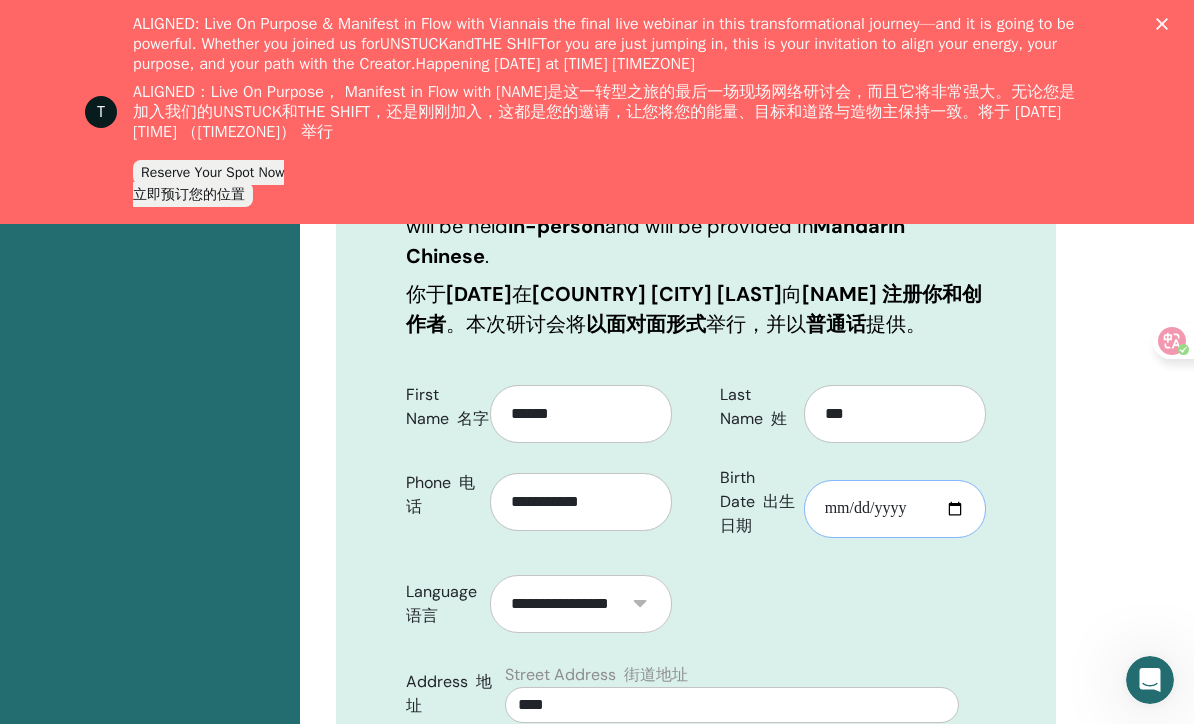 type on "**********" 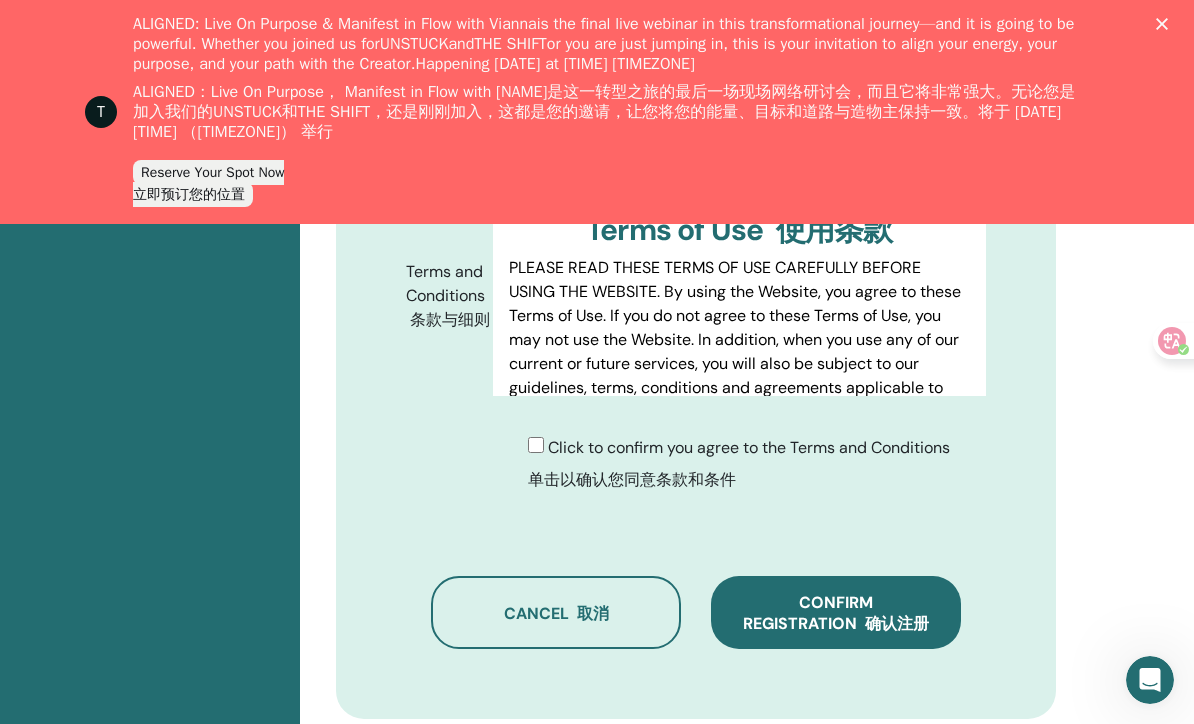 scroll, scrollTop: 1990, scrollLeft: 0, axis: vertical 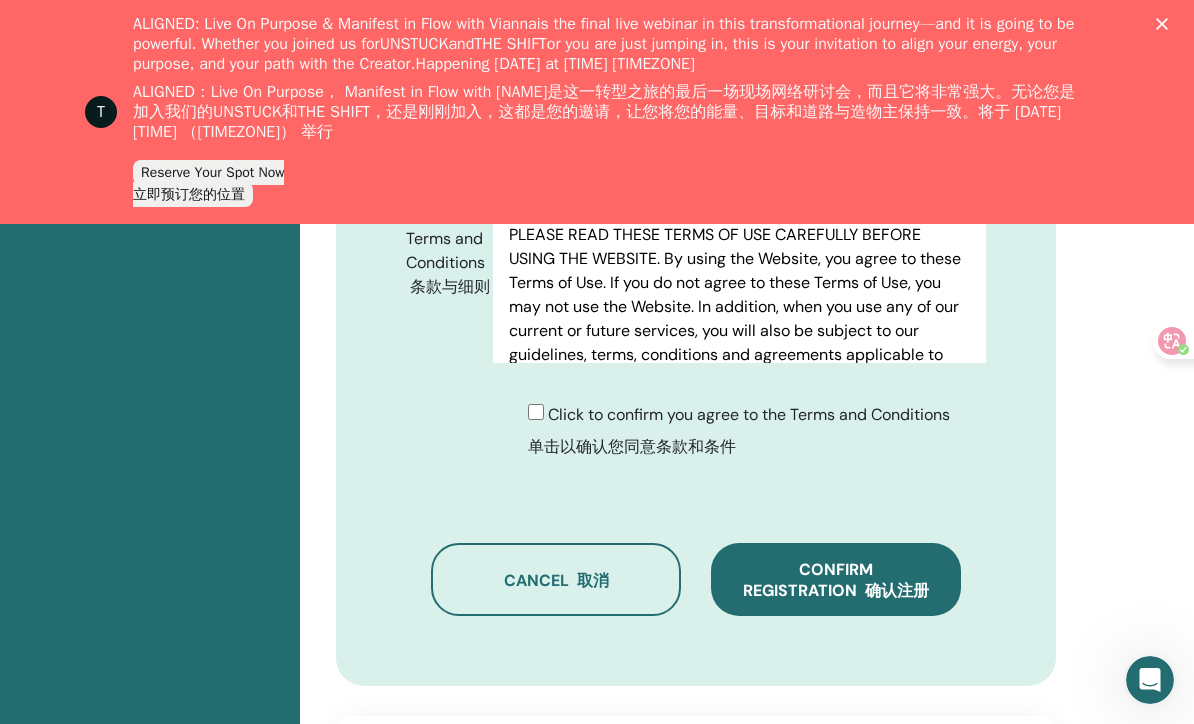 click on "确认注册" at bounding box center (897, 590) 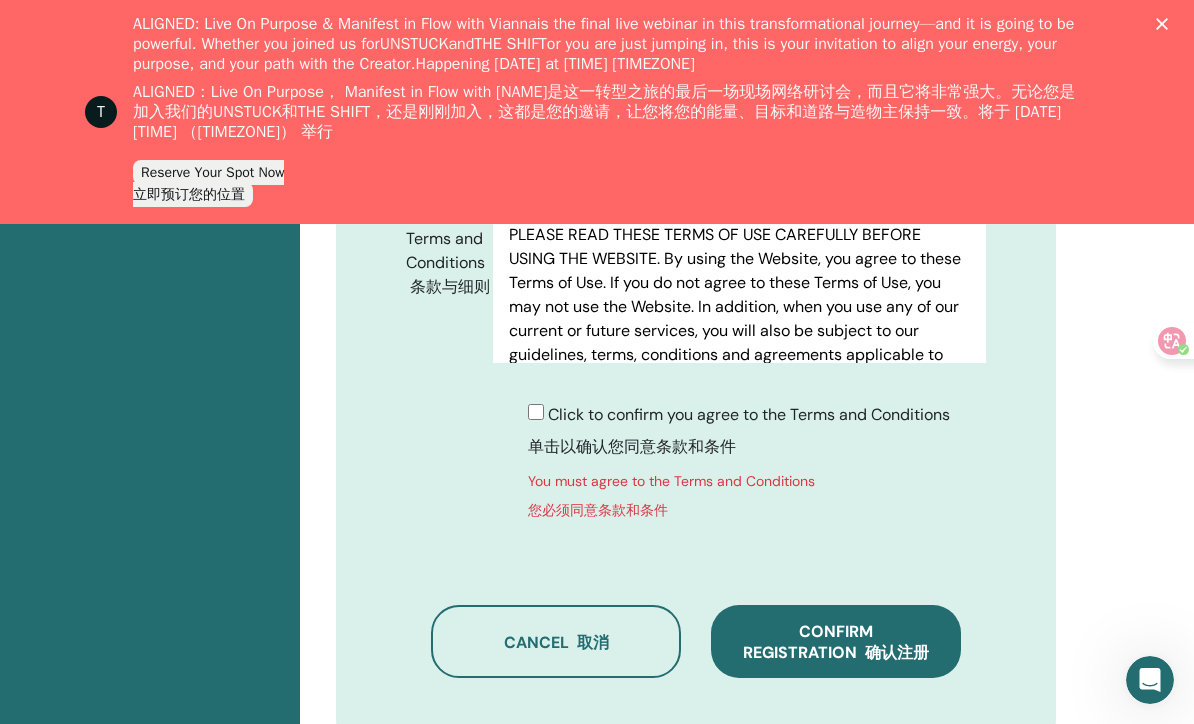 click on "Confirm registration    确认注册" at bounding box center (836, 642) 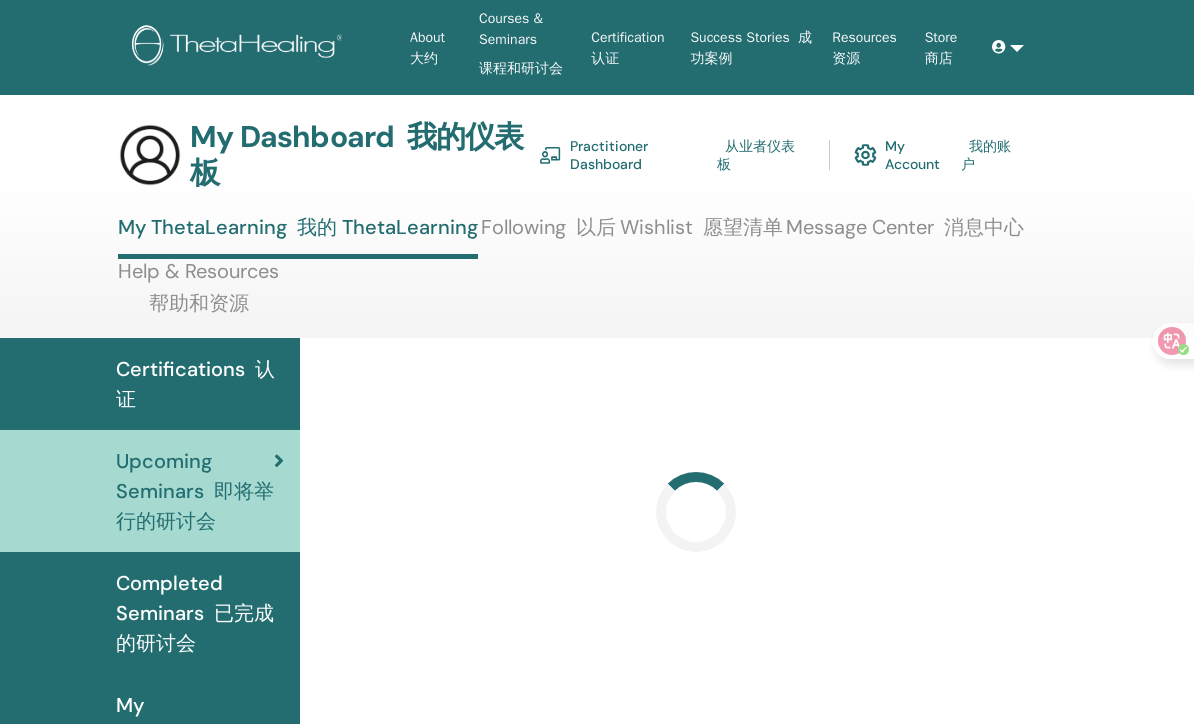 scroll, scrollTop: 0, scrollLeft: 0, axis: both 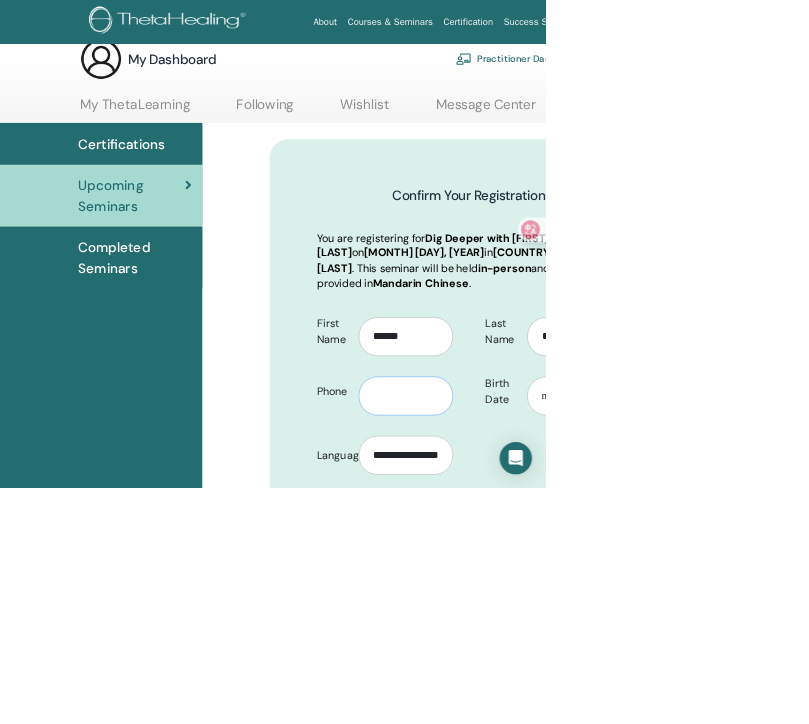 click at bounding box center [602, 588] 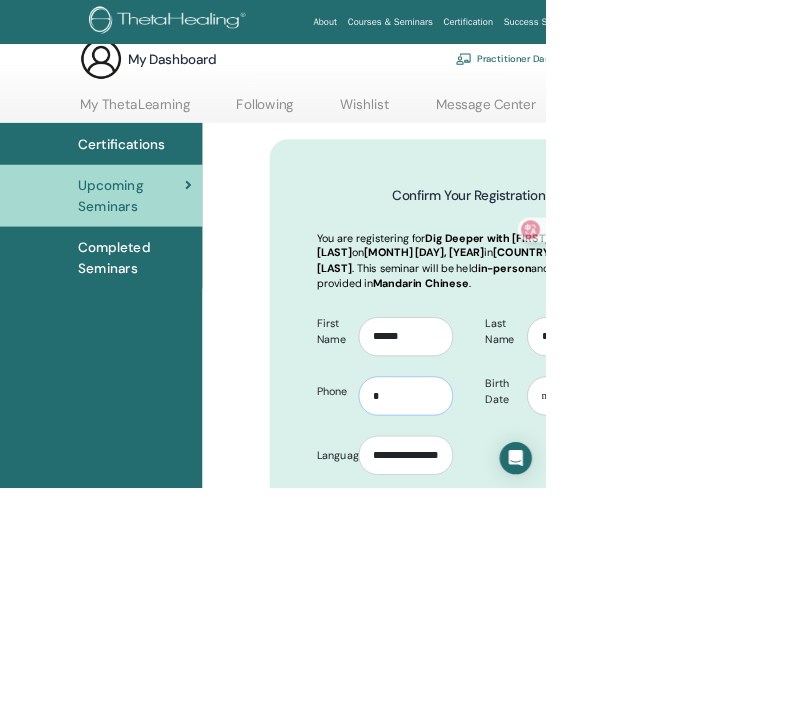 scroll, scrollTop: 32, scrollLeft: 0, axis: vertical 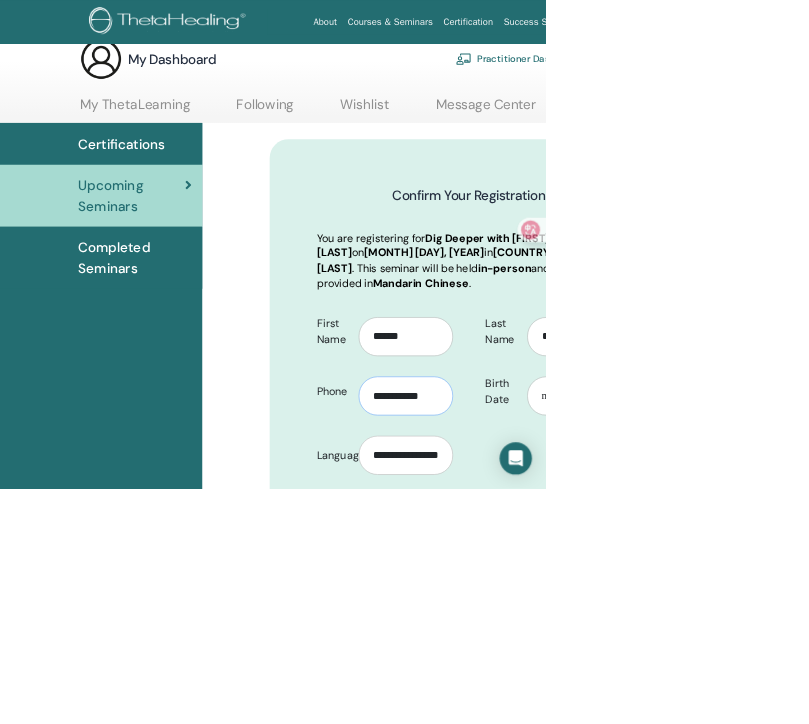 type on "**********" 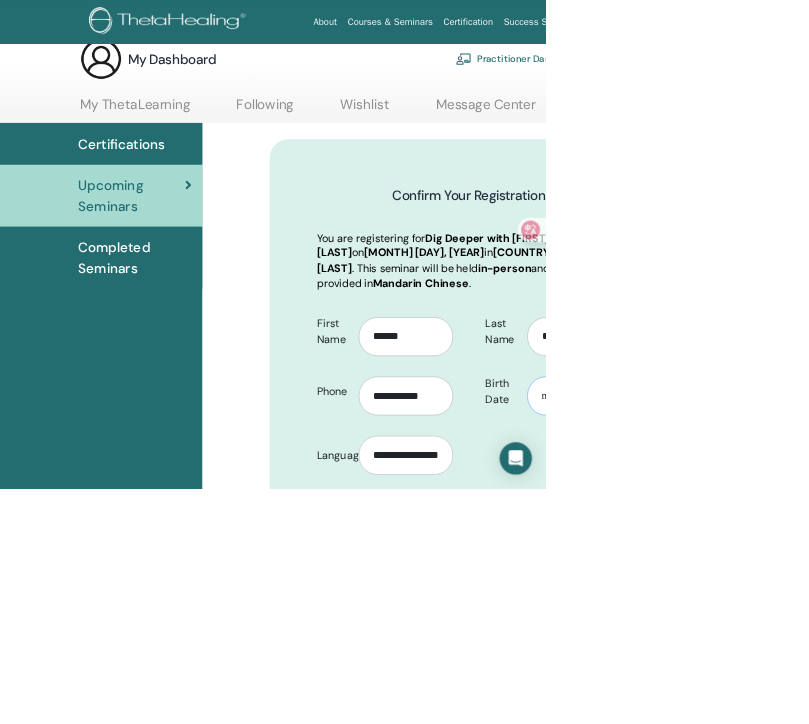 click on "Birth Date" at bounding box center (852, 588) 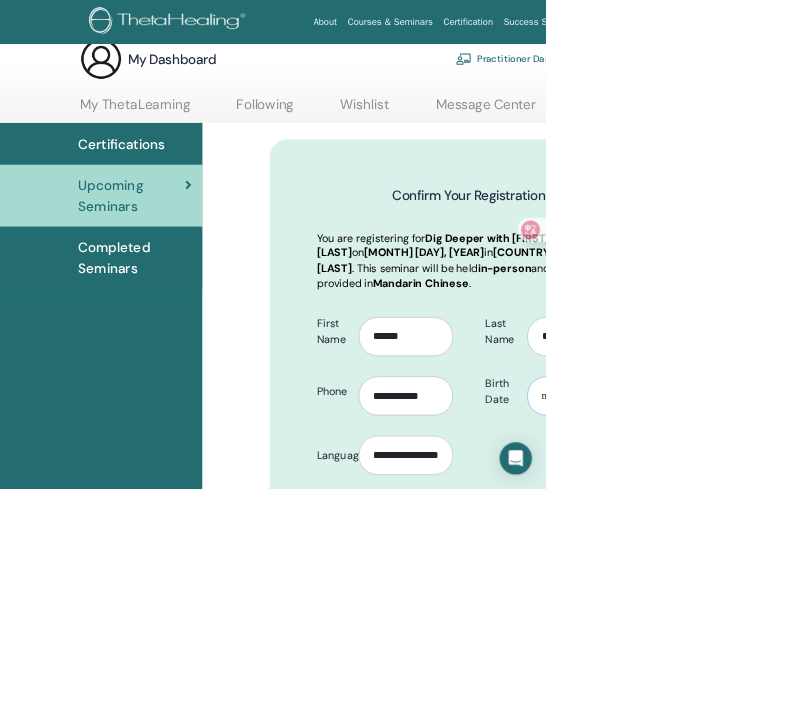 type on "**********" 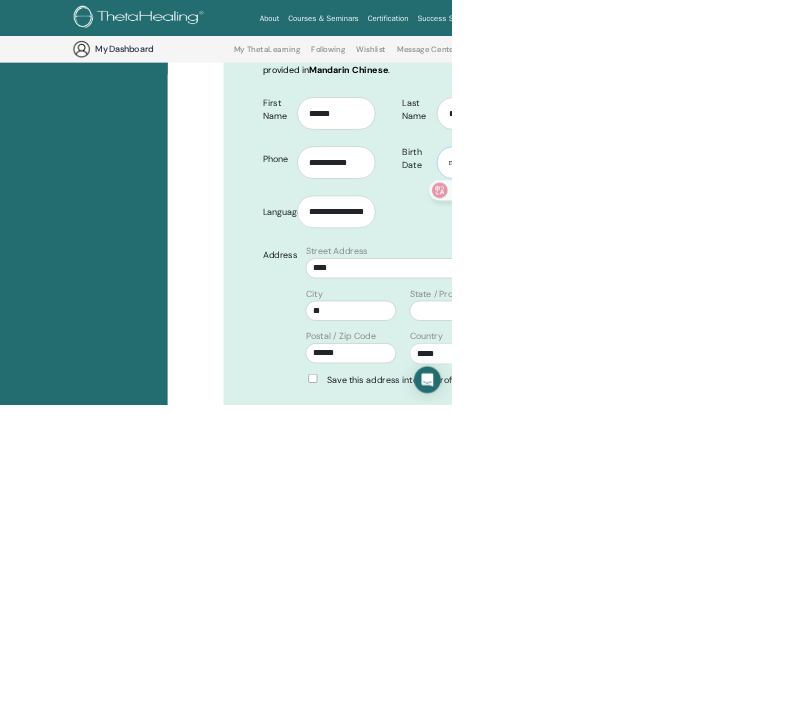 scroll, scrollTop: 377, scrollLeft: 0, axis: vertical 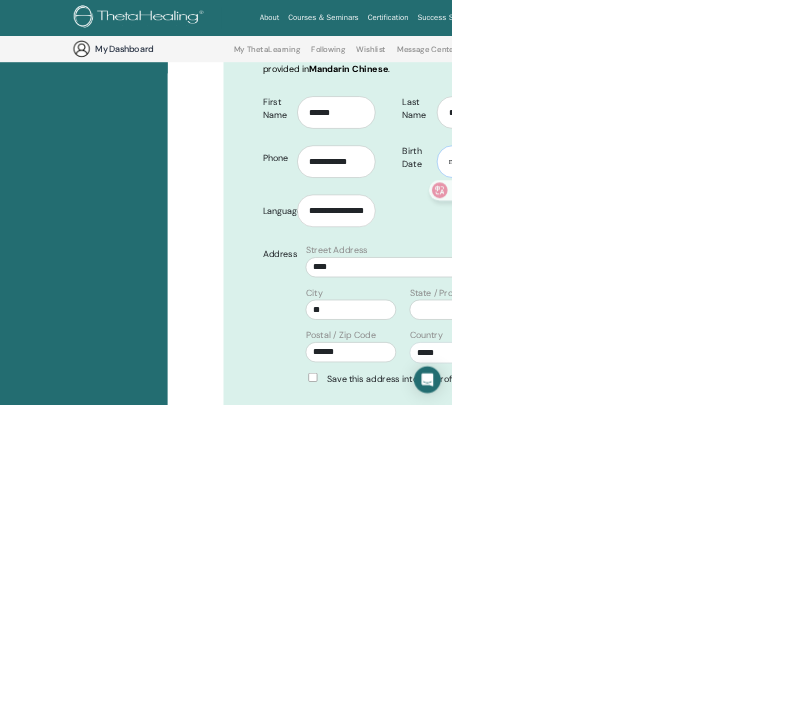 click at bounding box center [795, 341] 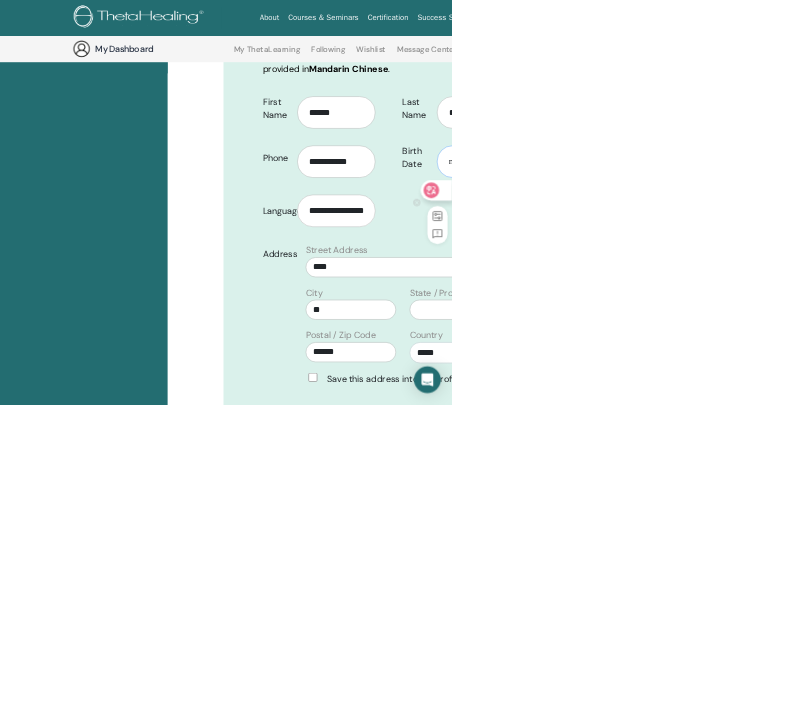 scroll, scrollTop: 377, scrollLeft: 0, axis: vertical 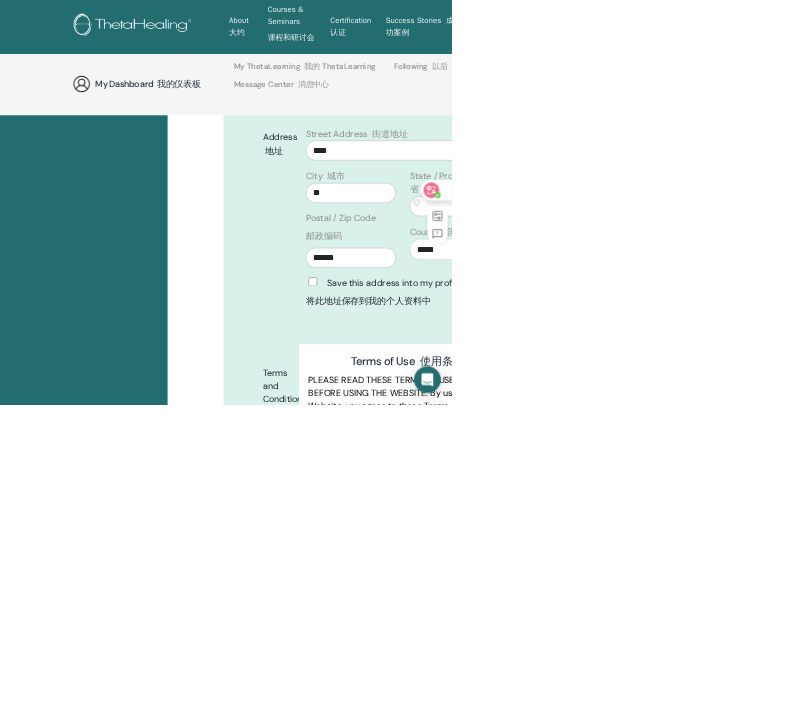 click on "确认注册" at bounding box center (897, 1061) 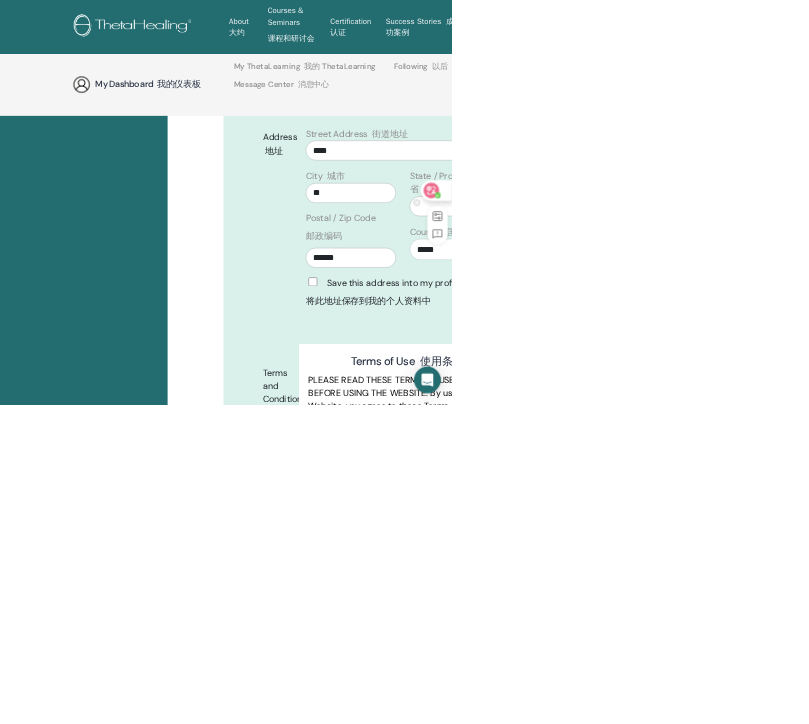 click on "Confirm registration    确认注册" at bounding box center (836, 1113) 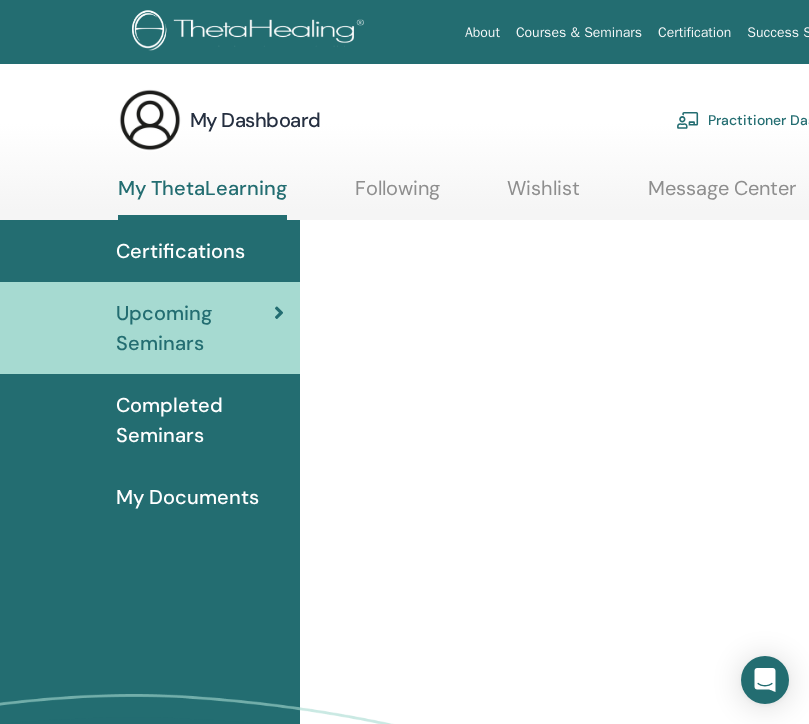 scroll, scrollTop: 0, scrollLeft: 0, axis: both 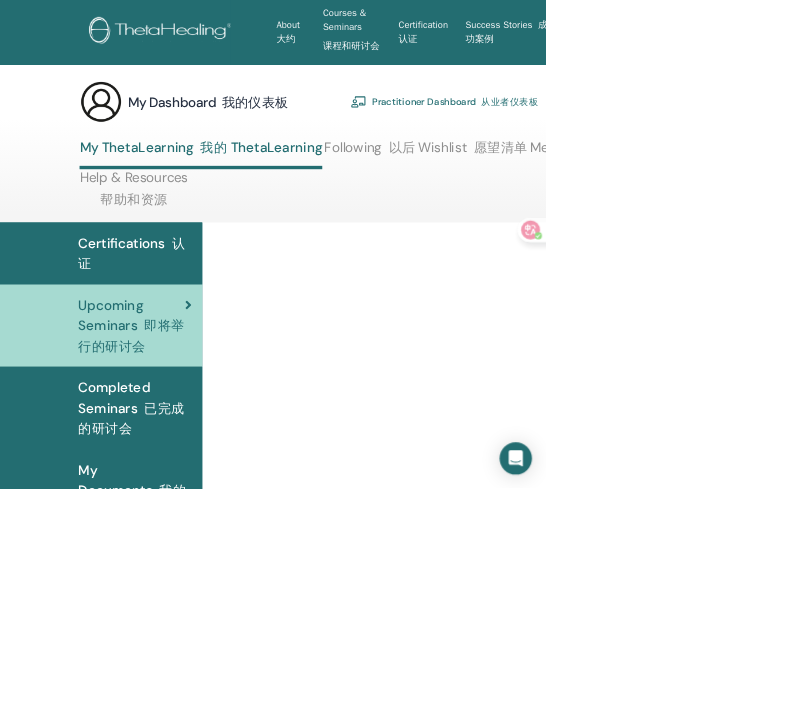click on "Certifications    认证" at bounding box center (200, 376) 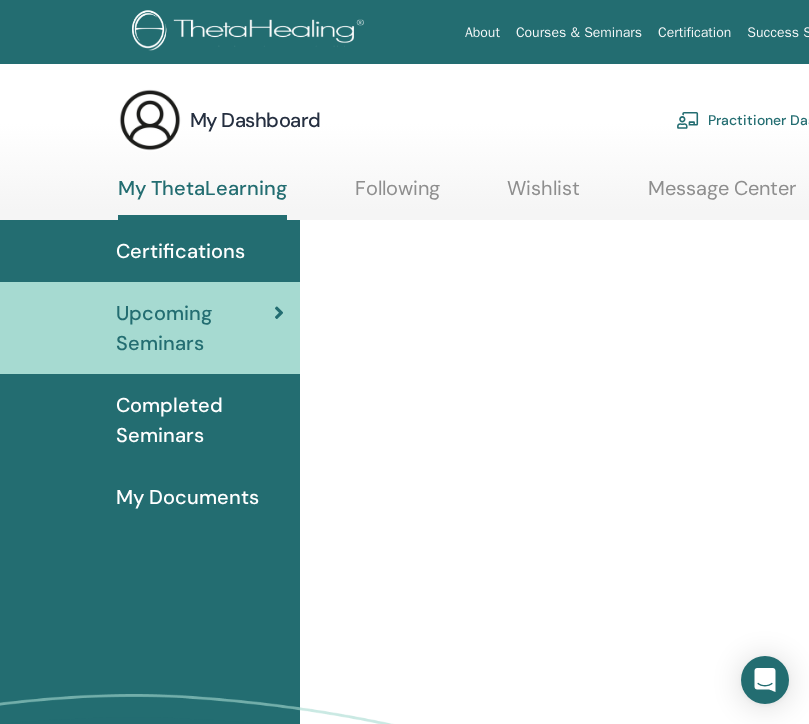 scroll, scrollTop: 0, scrollLeft: 0, axis: both 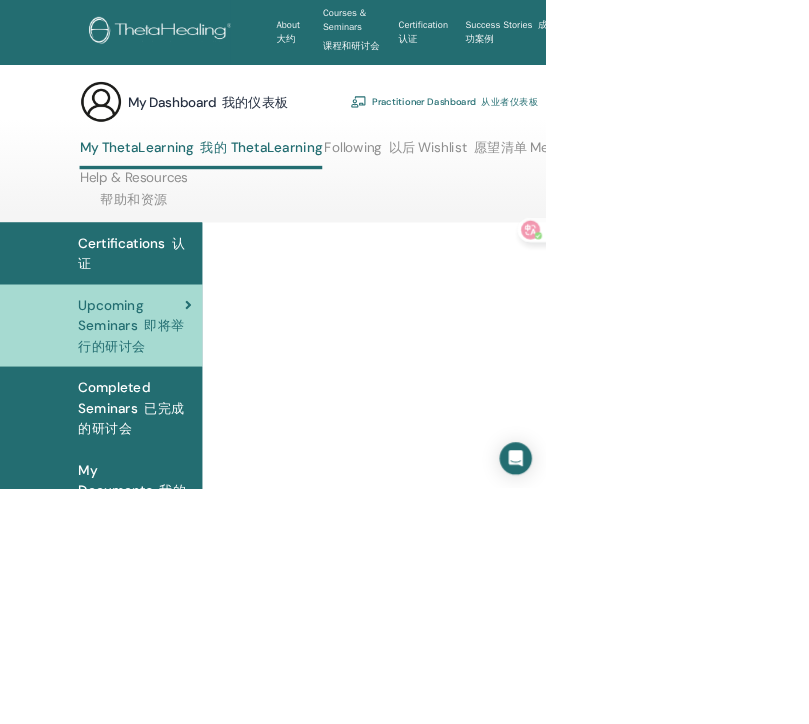 click on "My Documents    我的文档" at bounding box center [200, 727] 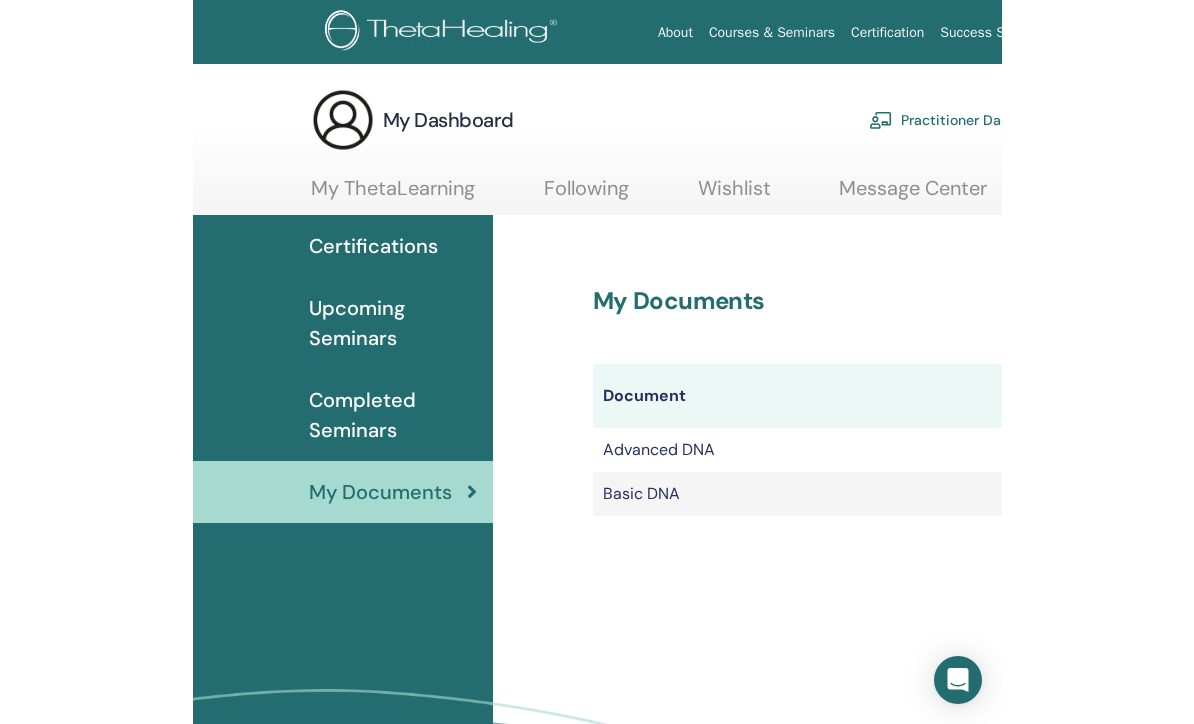 scroll, scrollTop: 0, scrollLeft: 0, axis: both 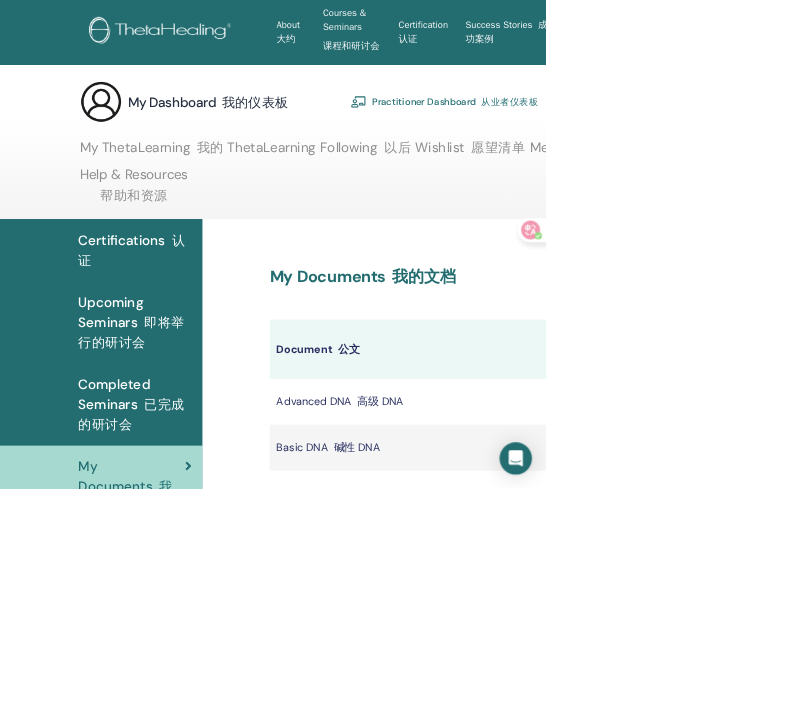 click on "Certificate
证书" at bounding box center (936, 663) 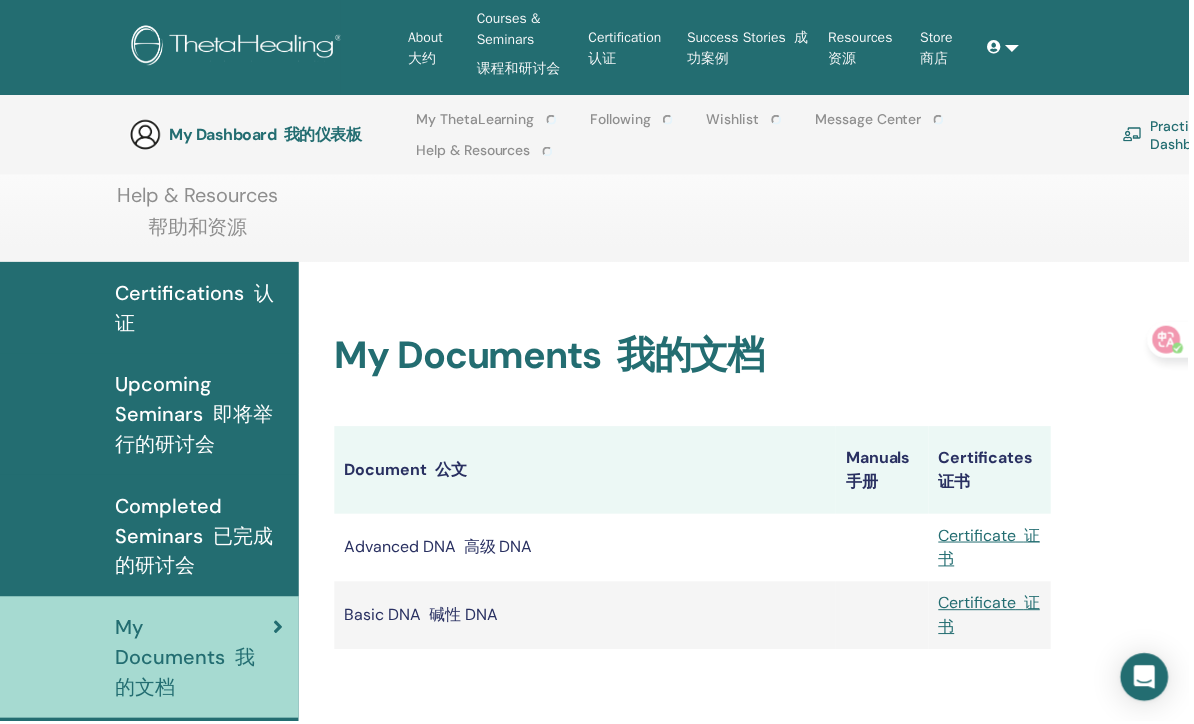 scroll, scrollTop: 150, scrollLeft: 0, axis: vertical 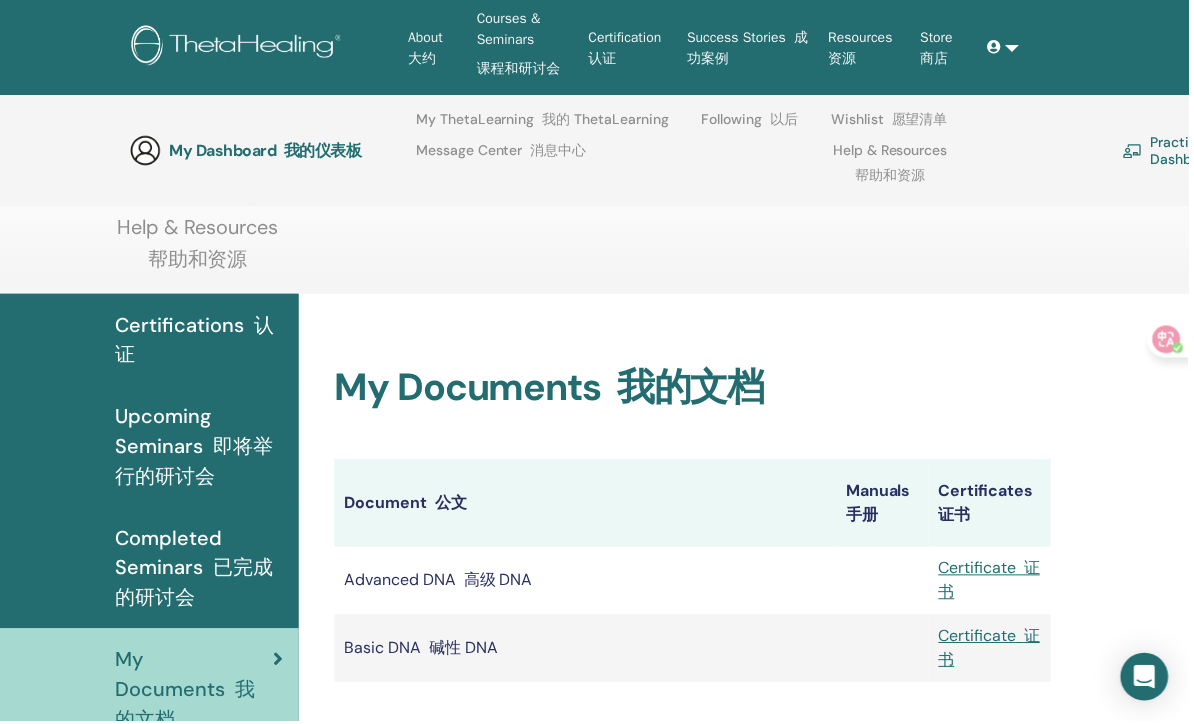 click on "Certificate
证书" at bounding box center (994, 650) 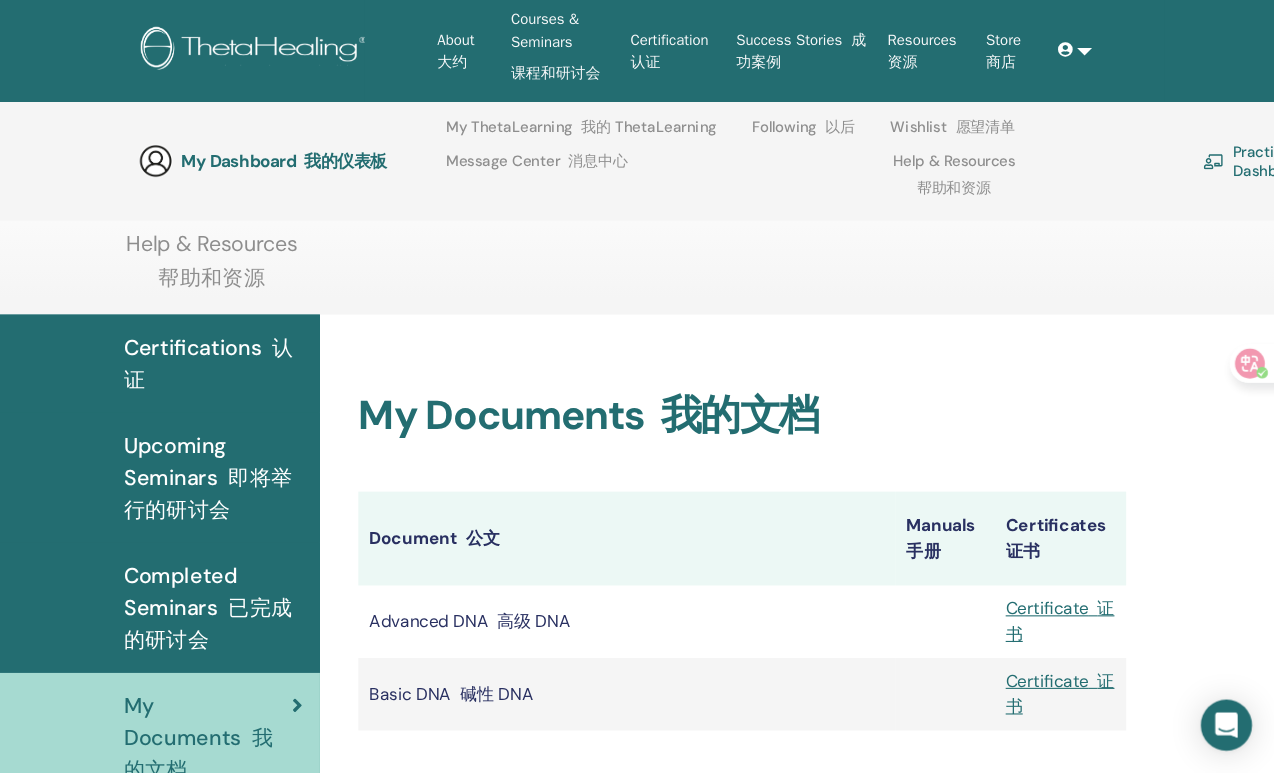 scroll, scrollTop: 183, scrollLeft: 0, axis: vertical 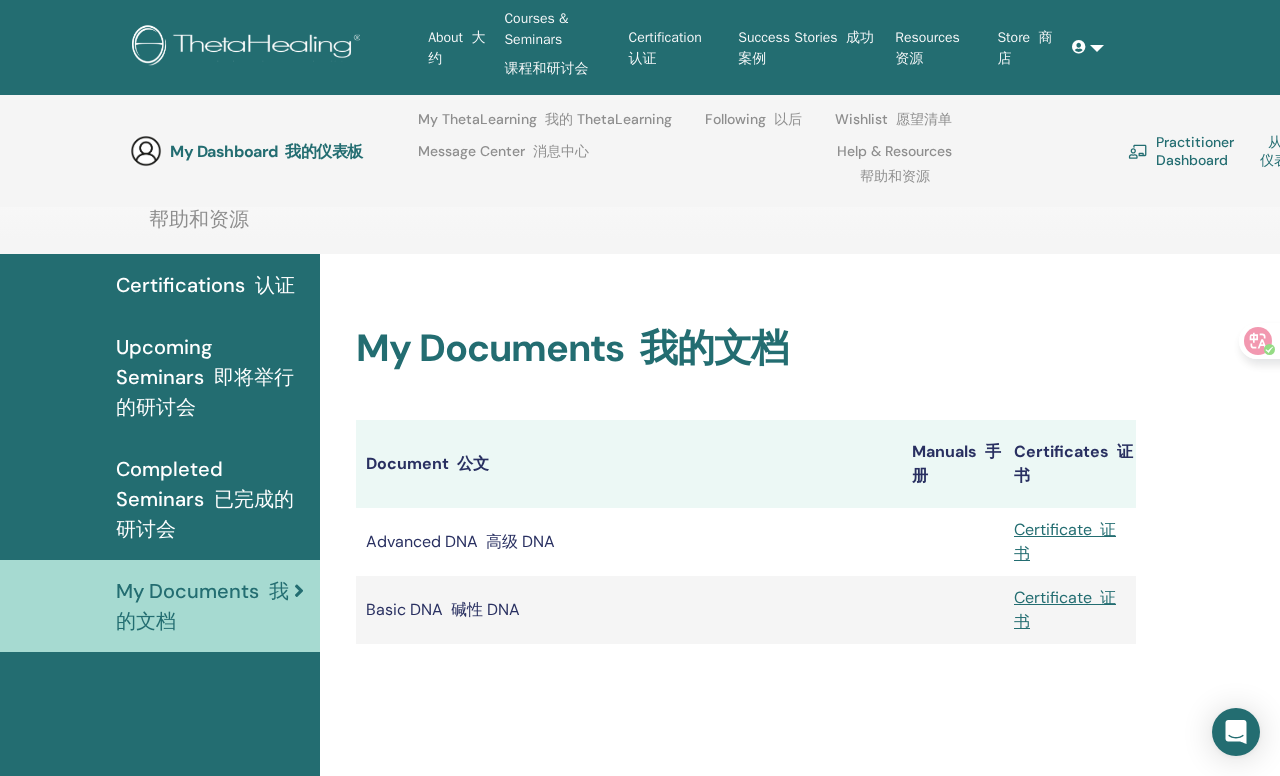 click on "Certificate
证书" at bounding box center [1065, 541] 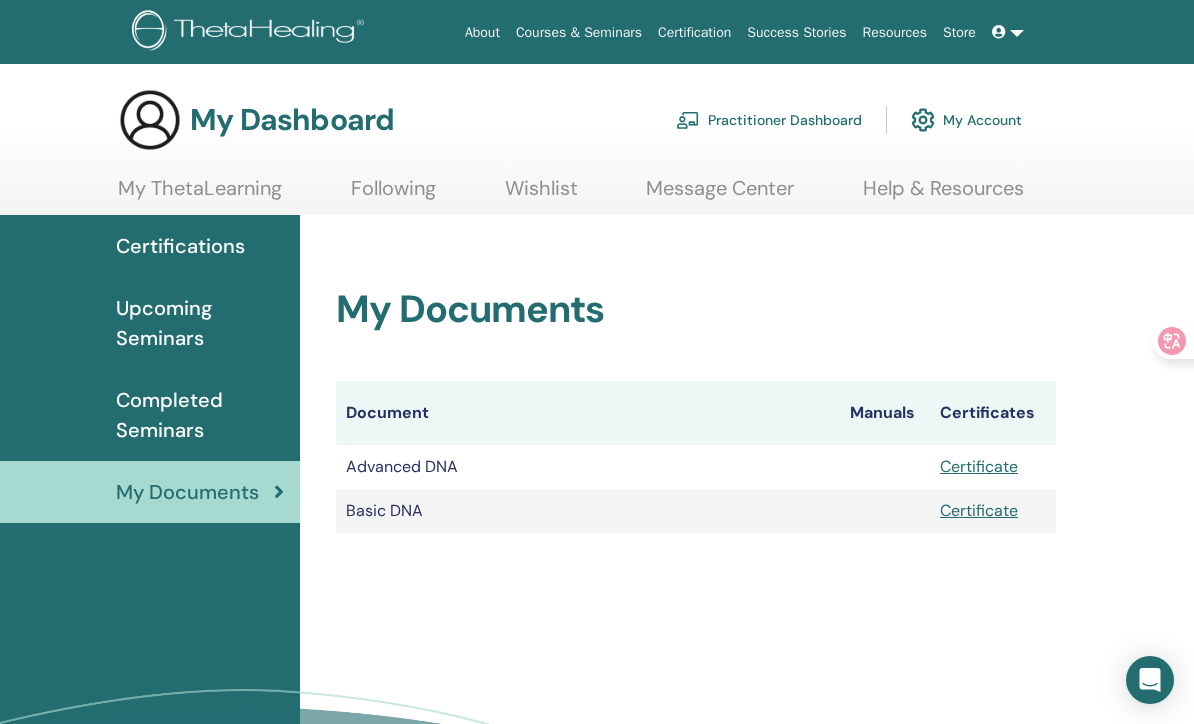 scroll, scrollTop: 100, scrollLeft: 0, axis: vertical 